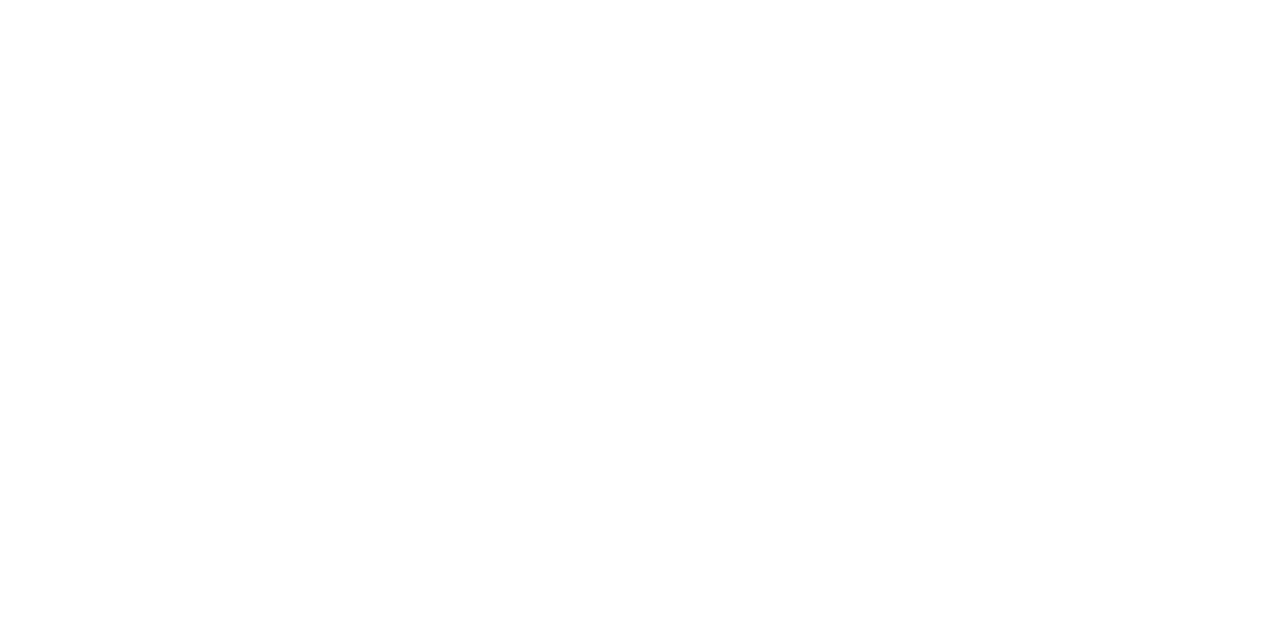 scroll, scrollTop: 0, scrollLeft: 0, axis: both 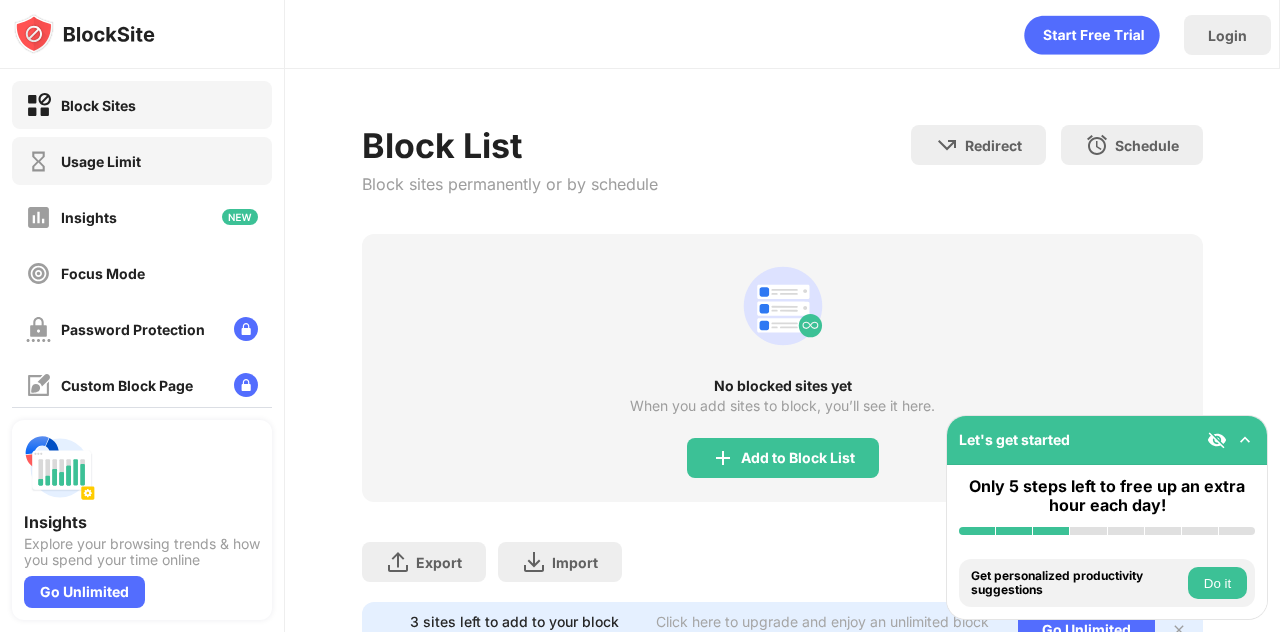 click on "Usage Limit" at bounding box center [142, 161] 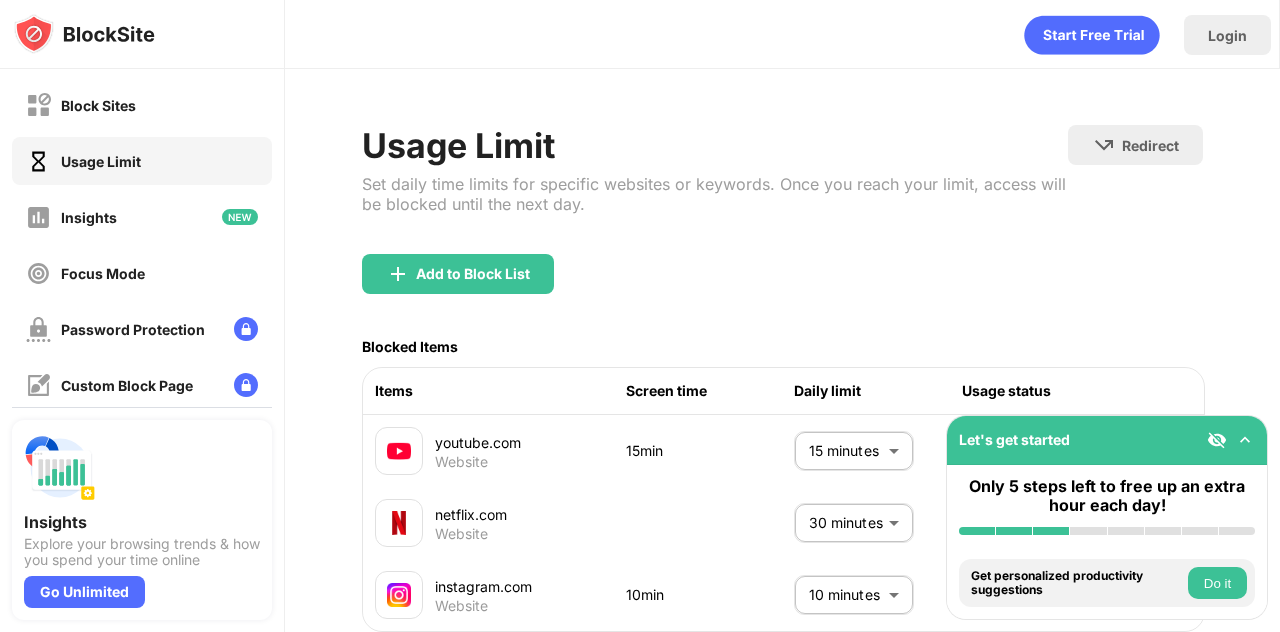 click on "Block Sites Usage Limit Insights Focus Mode Password Protection Custom Block Page Settings About Blocking Sync with other devices Disabled Insights Explore your browsing trends & how you spend your time online Go Unlimited Let's get started Only 5 steps left to free up an extra hour each day! Install BlockSite Enable blocking by category Add at least 1 website to your blocklist Get personalized productivity suggestions Do it Pin BlockSite to your taskbar Do it Check your productivity insights Do it Try visiting a site from your blocking list Do it Get our mobile app for free Do it Login Usage Limit Set daily time limits for specific websites or keywords. Once you reach your limit, access will be blocked until the next day. Redirect Choose a site to be redirected to when blocking is active Add to Block List Blocked Items Items Screen time Daily limit Usage status youtube.com Website [TIME] [TIME] ​ Limit reached netflix.com Website [TIME] ​ instagram.com Website [TIME] [TIME] ​" at bounding box center [640, 316] 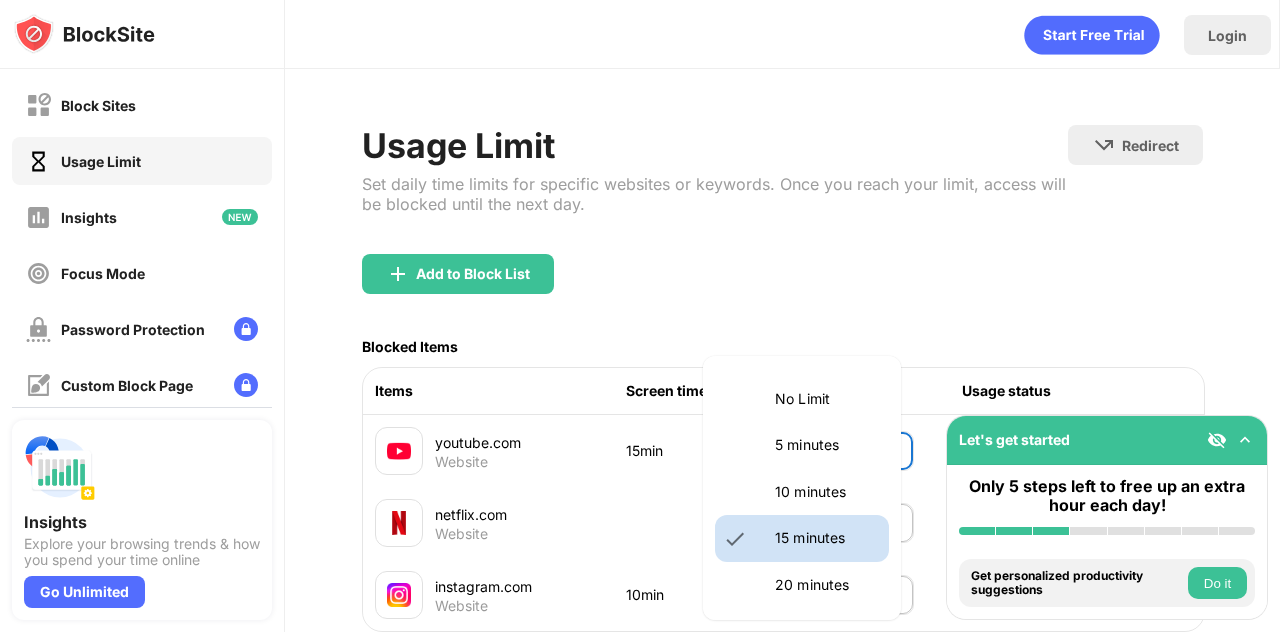 click on "10 minutes" at bounding box center [826, 492] 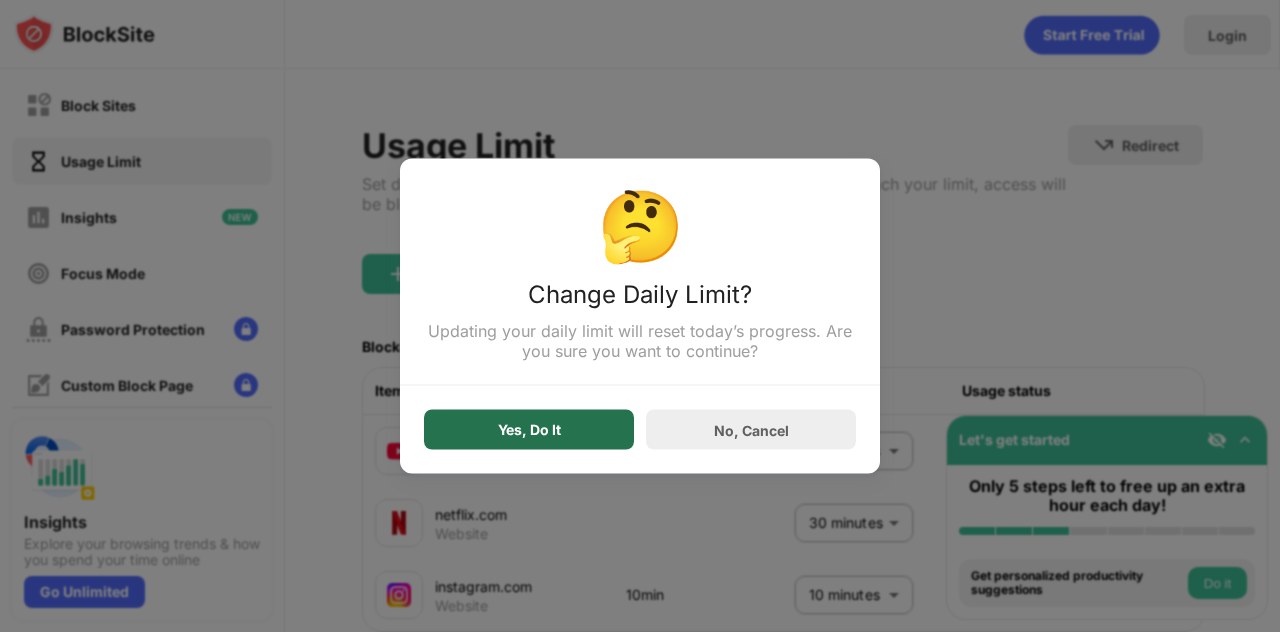click on "Yes, Do It" at bounding box center (529, 430) 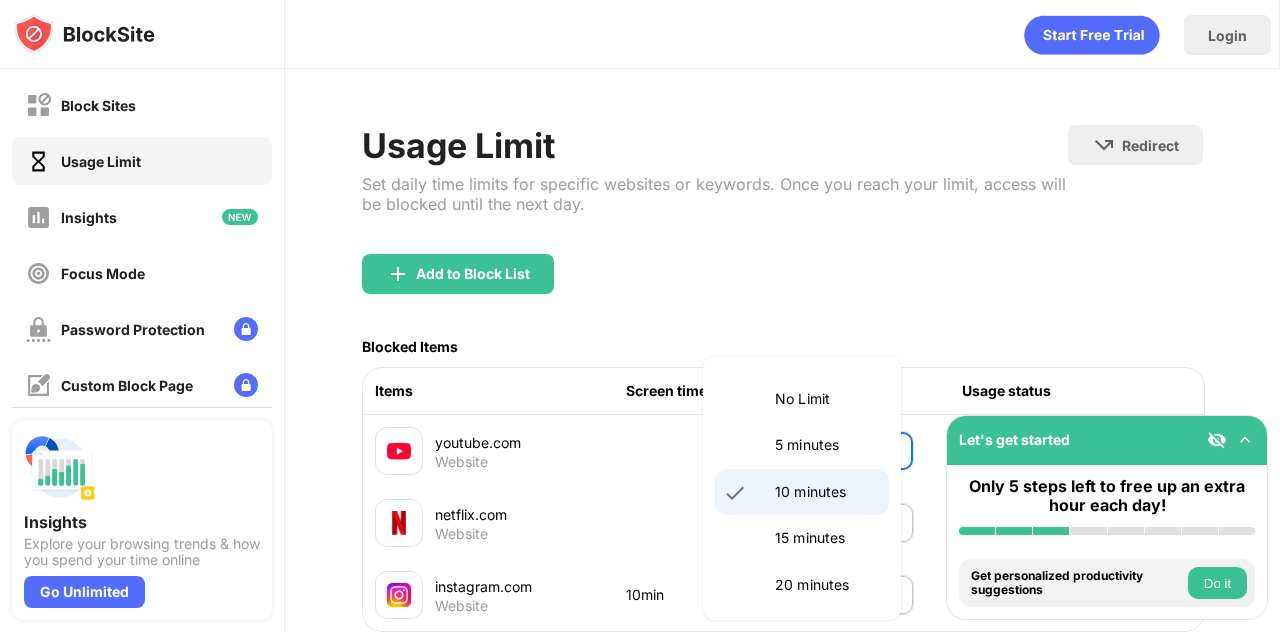click on "Block Sites Usage Limit Insights Focus Mode Password Protection Custom Block Page Settings About Blocking Sync with other devices Disabled Insights Explore your browsing trends & how you spend your time online Go Unlimited Let's get started Only 5 steps left to free up an extra hour each day! Install BlockSite Enable blocking by category Add at least 1 website to your blocklist Get personalized productivity suggestions Do it Pin BlockSite to your taskbar Do it Check your productivity insights Do it Try visiting a site from your blocking list Do it Get our mobile app for free Do it Login Usage Limit Set daily time limits for specific websites or keywords. Once you reach your limit, access will be blocked until the next day. Redirect Choose a site to be redirected to when blocking is active Add to Block List Blocked Items Items Screen time Daily limit Usage status youtube.com Website [TIME] [TIME] ​ netflix.com Website [TIME] ​ instagram.com Website [TIME] [TIME] ​ Limit reached Go Unlimited" at bounding box center (640, 316) 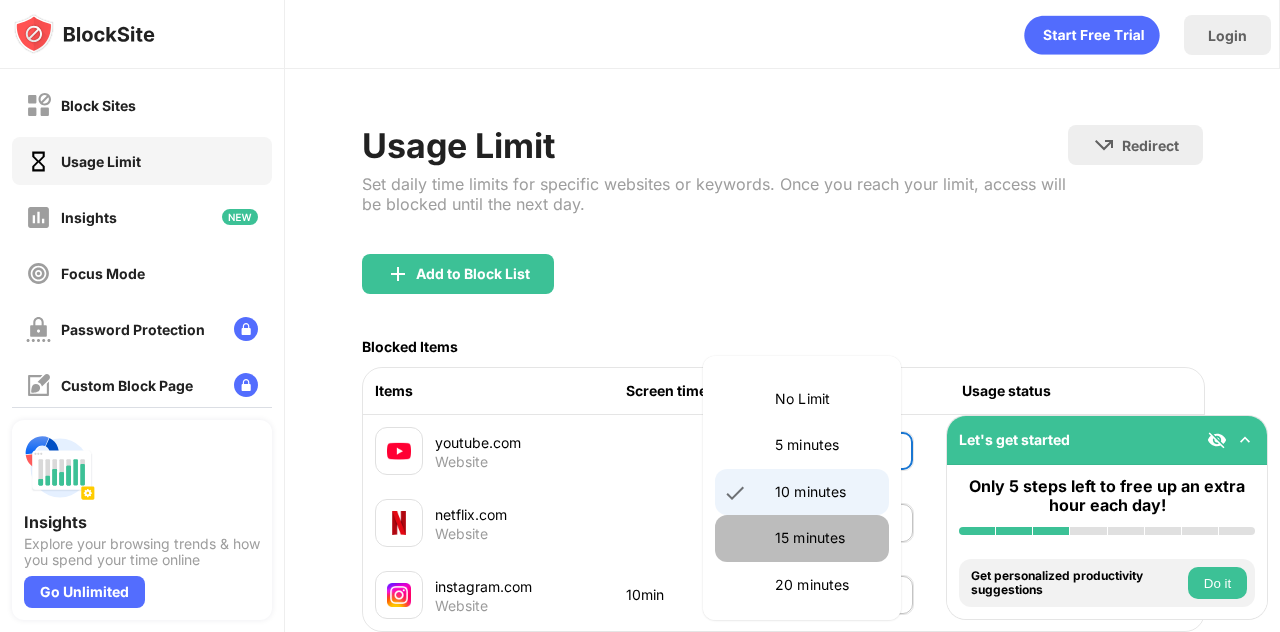 click on "15 minutes" at bounding box center (826, 538) 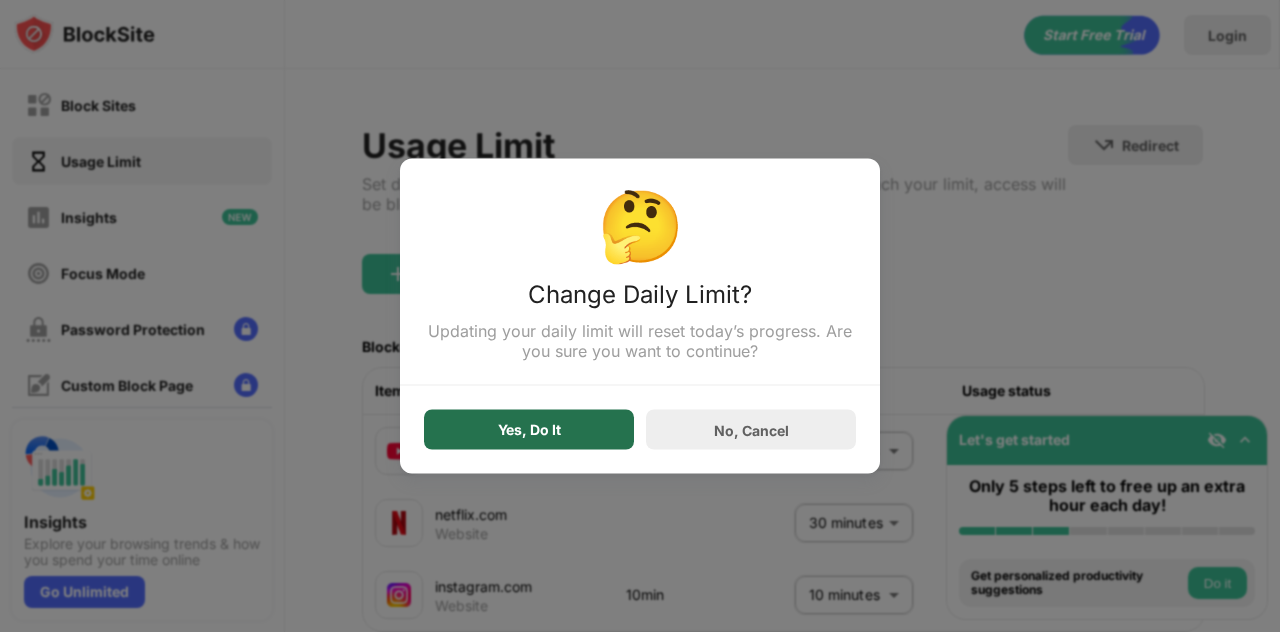 click on "Yes, Do It" at bounding box center (529, 430) 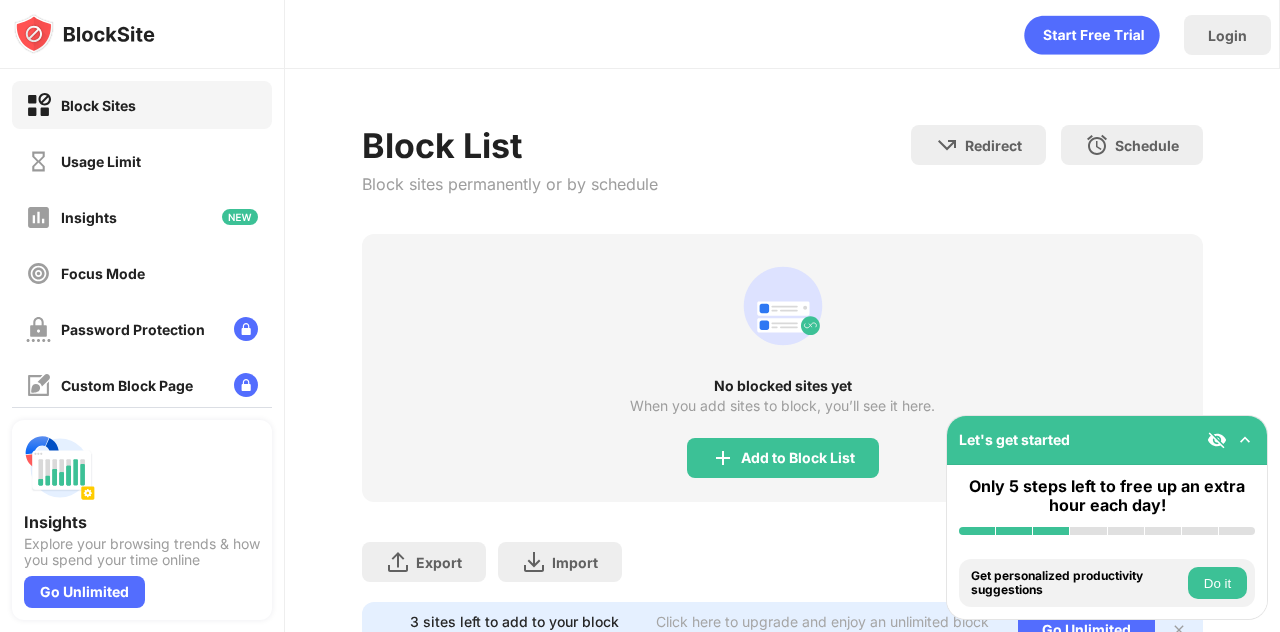 scroll, scrollTop: 0, scrollLeft: 0, axis: both 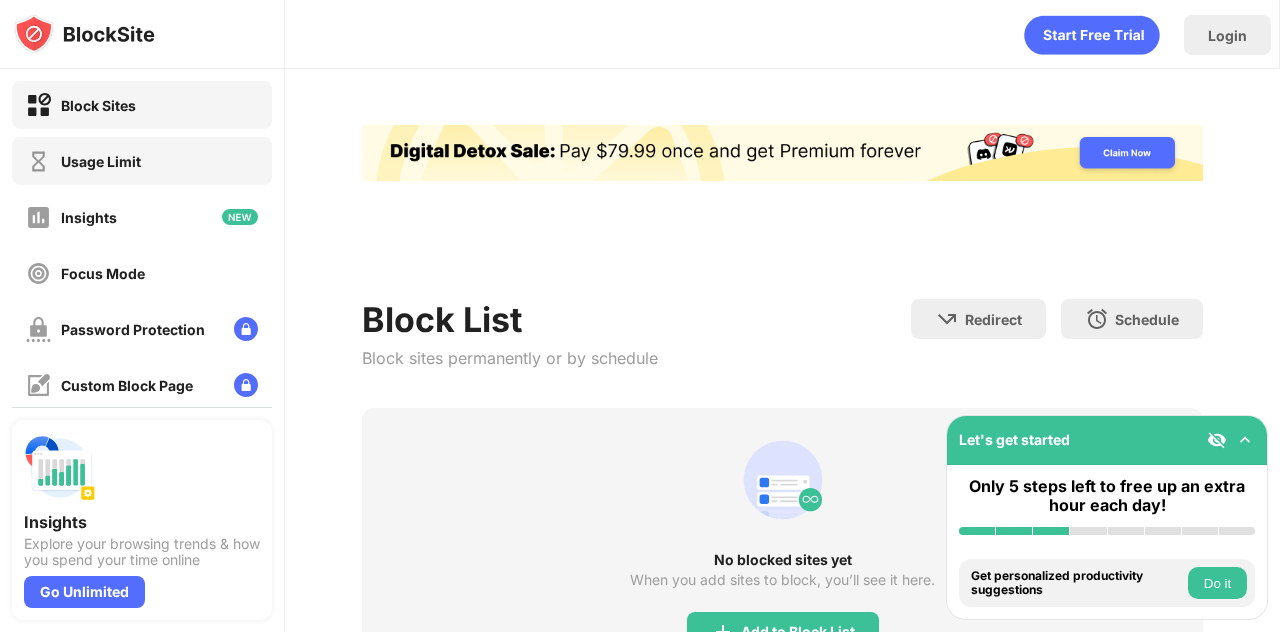 click on "Usage Limit" at bounding box center (83, 161) 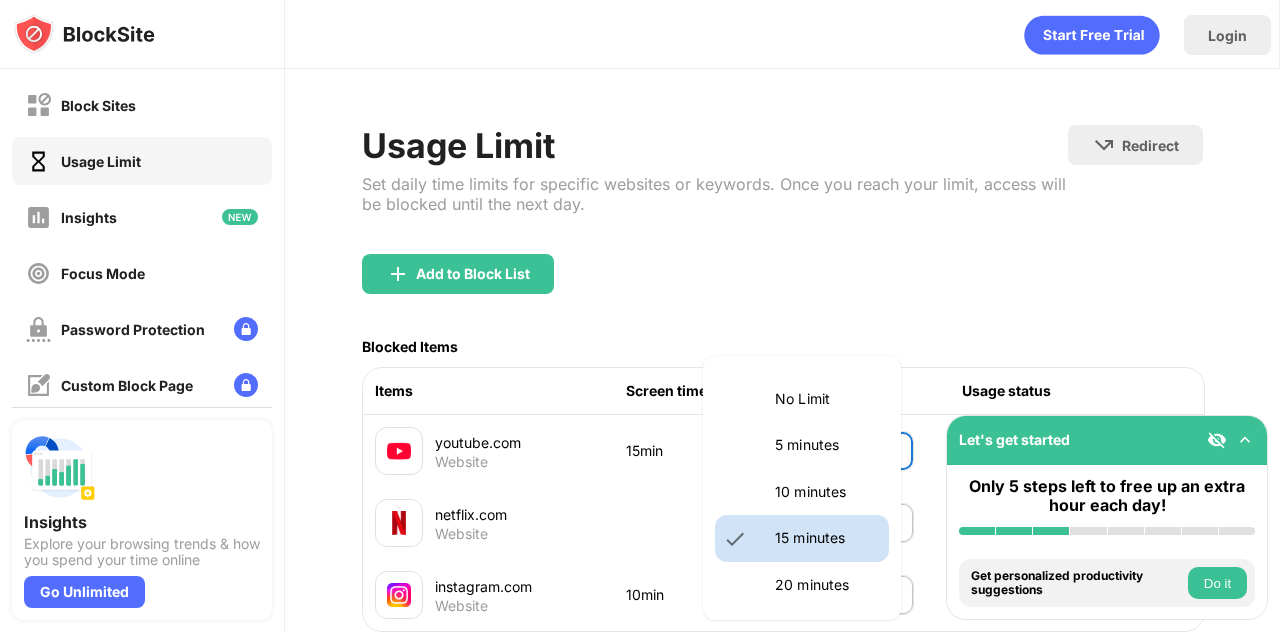 click on "Block Sites Usage Limit Insights Focus Mode Password Protection Custom Block Page Settings About Blocking Sync with other devices Disabled Insights Explore your browsing trends & how you spend your time online  Go Unlimited Let's get started Only 5 steps left to free up an extra hour each day! Install BlockSite Enable blocking by category Add at least 1 website to your blocklist Get personalized productivity suggestions Do it Pin BlockSite to your taskbar Do it Check your productivity insights Do it Try visiting a site from your blocking list Do it Get our mobile app for free Do it Login Usage Limit Set daily time limits for specific websites or keywords. Once you reach your limit, access will be blocked until the next day. Redirect Choose a site to be redirected to when blocking is active Add to Block List Blocked Items Items Screen time Daily limit Usage status youtube.com Website 15min 15 minutes ** ​ Limit reached netflix.com Website 30 minutes ** ​ instagram.com Website 10min 10 minutes ** ​" at bounding box center [640, 316] 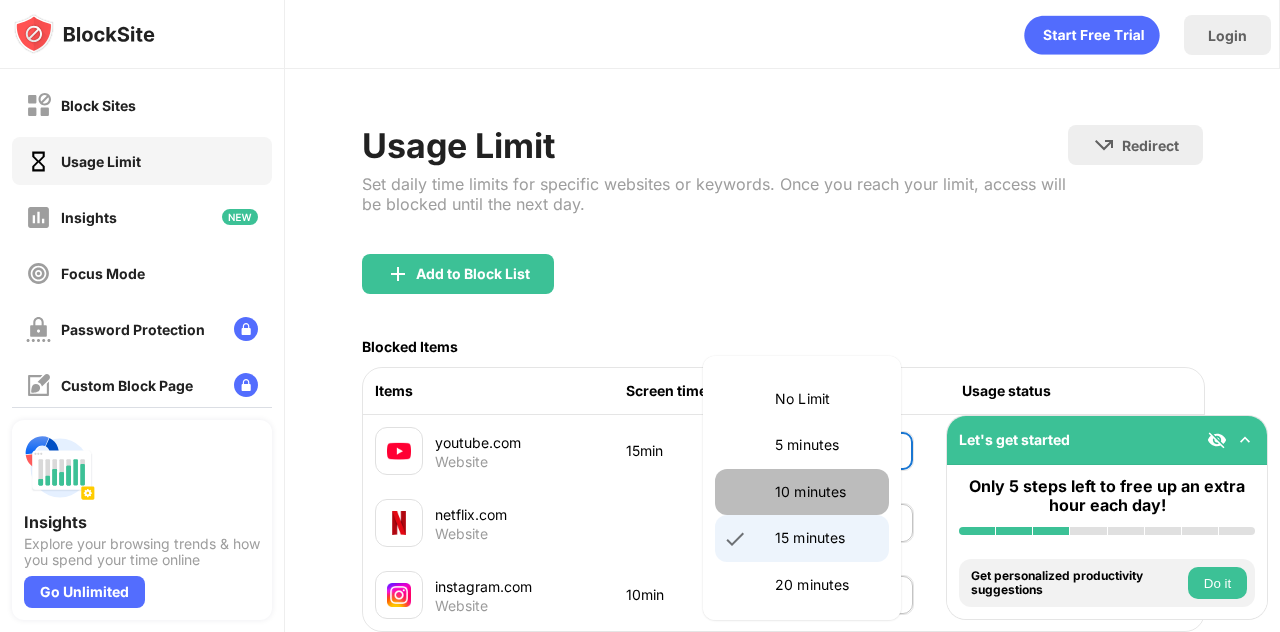 click on "10 minutes" at bounding box center (802, 492) 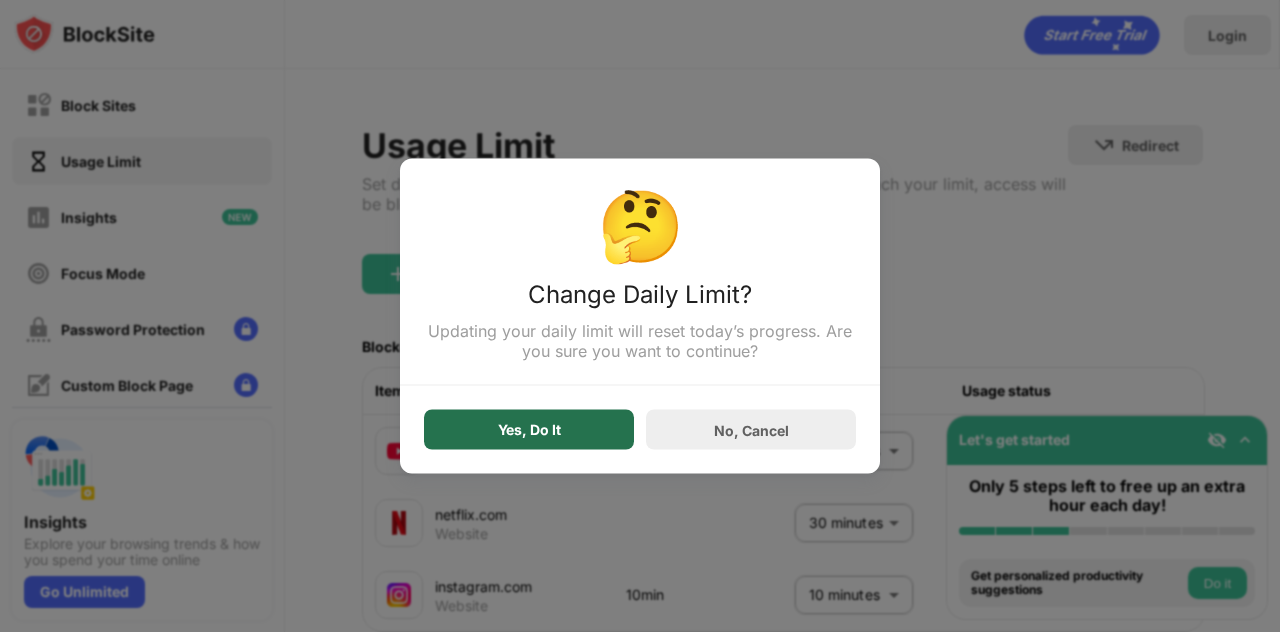 click on "Yes, Do It" at bounding box center [529, 430] 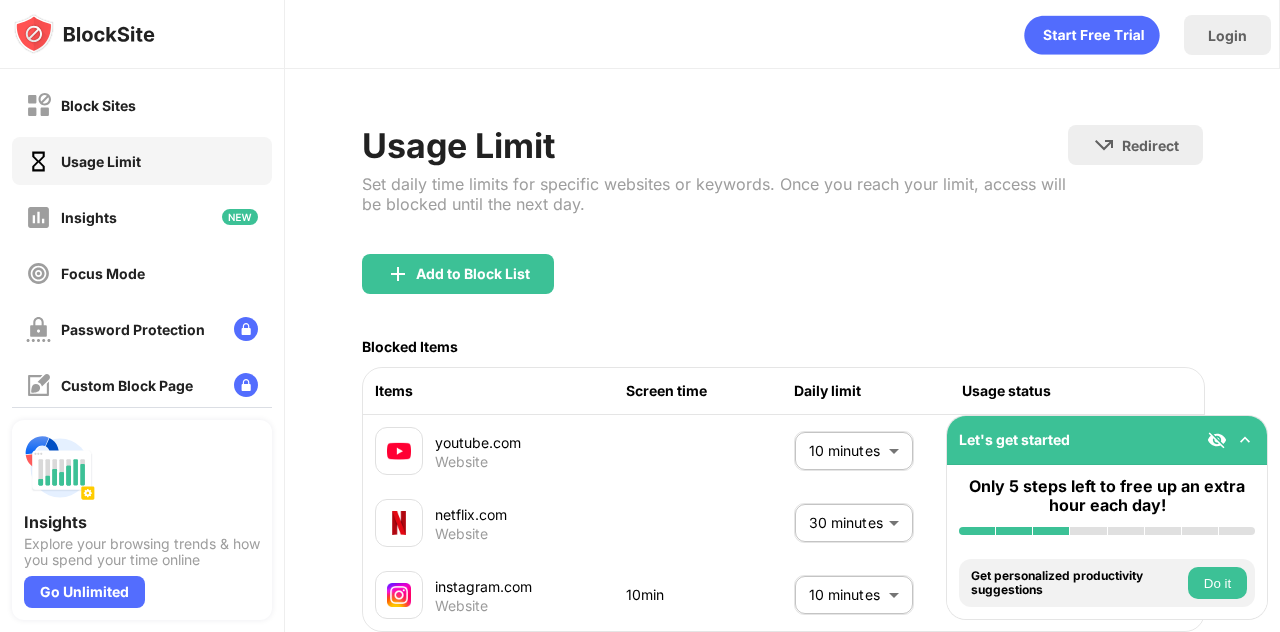 click on "Block Sites Usage Limit Insights Focus Mode Password Protection Custom Block Page Settings About Blocking Sync with other devices Disabled Insights Explore your browsing trends & how you spend your time online  Go Unlimited Let's get started Only 5 steps left to free up an extra hour each day! Install BlockSite Enable blocking by category Add at least 1 website to your blocklist Get personalized productivity suggestions Do it Pin BlockSite to your taskbar Do it Check your productivity insights Do it Try visiting a site from your blocking list Do it Get our mobile app for free Do it Login Usage Limit Set daily time limits for specific websites or keywords. Once you reach your limit, access will be blocked until the next day. Redirect Choose a site to be redirected to when blocking is active Add to Block List Blocked Items Items Screen time Daily limit Usage status youtube.com Website 10 minutes ** ​ netflix.com Website 30 minutes ** ​ instagram.com Website 10min 10 minutes ** ​ Limit reached Go Unlimited" at bounding box center [640, 316] 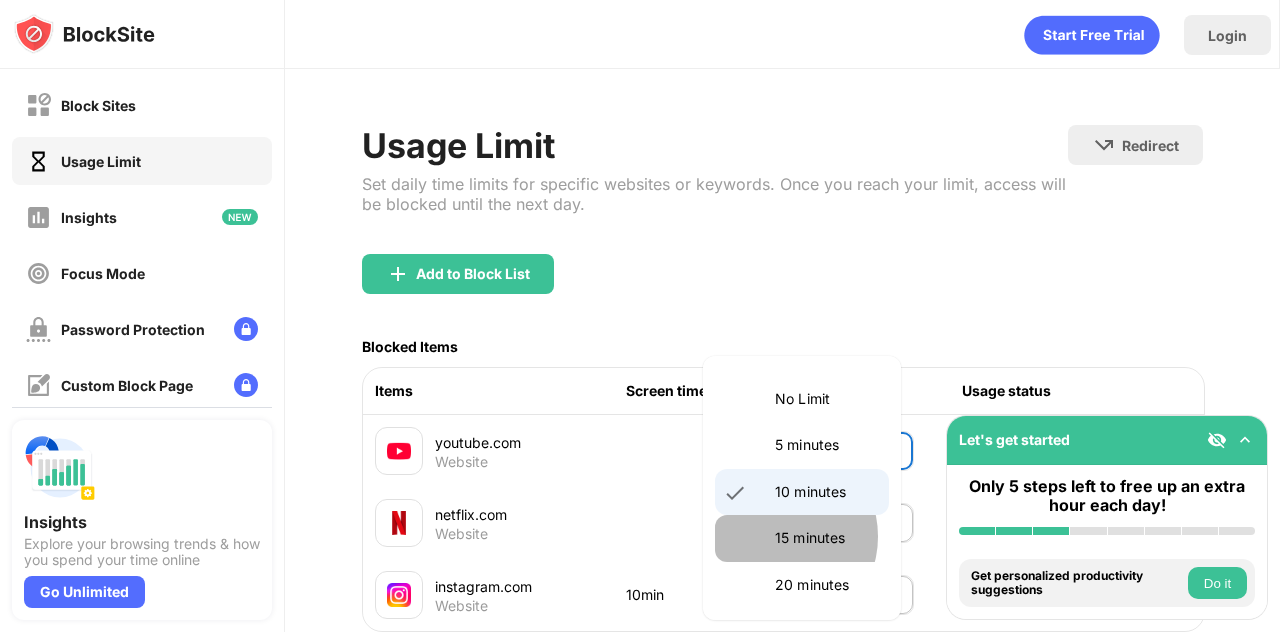 click on "15 minutes" at bounding box center [826, 538] 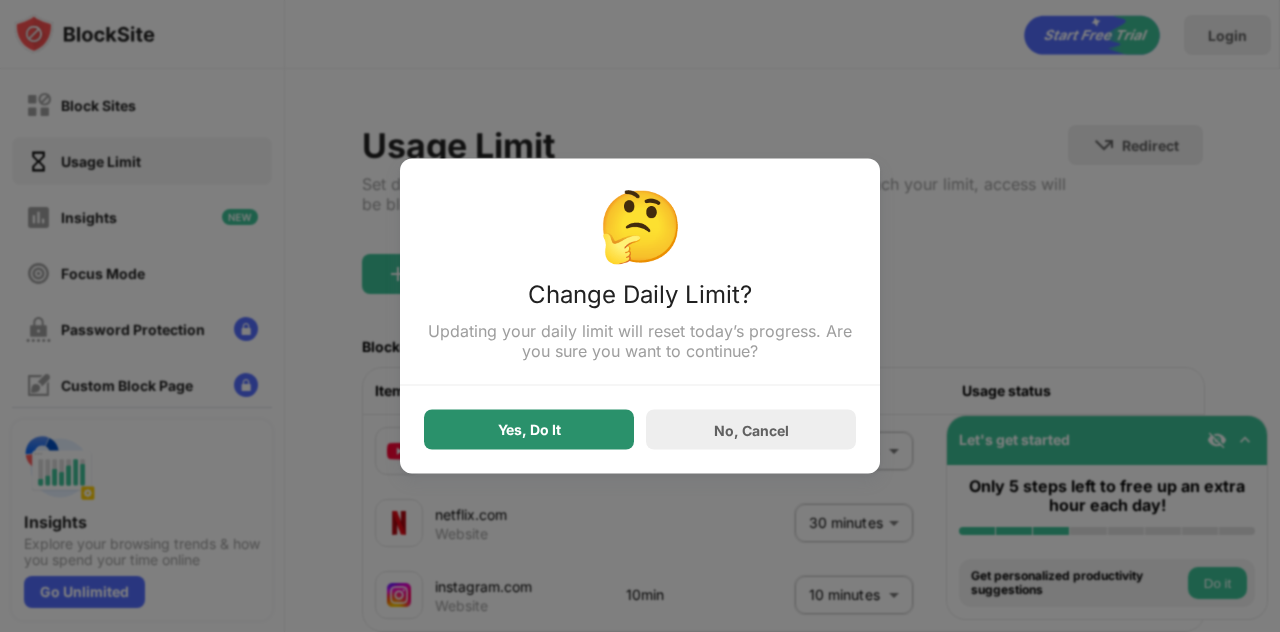 click on "Yes, Do It" at bounding box center (529, 430) 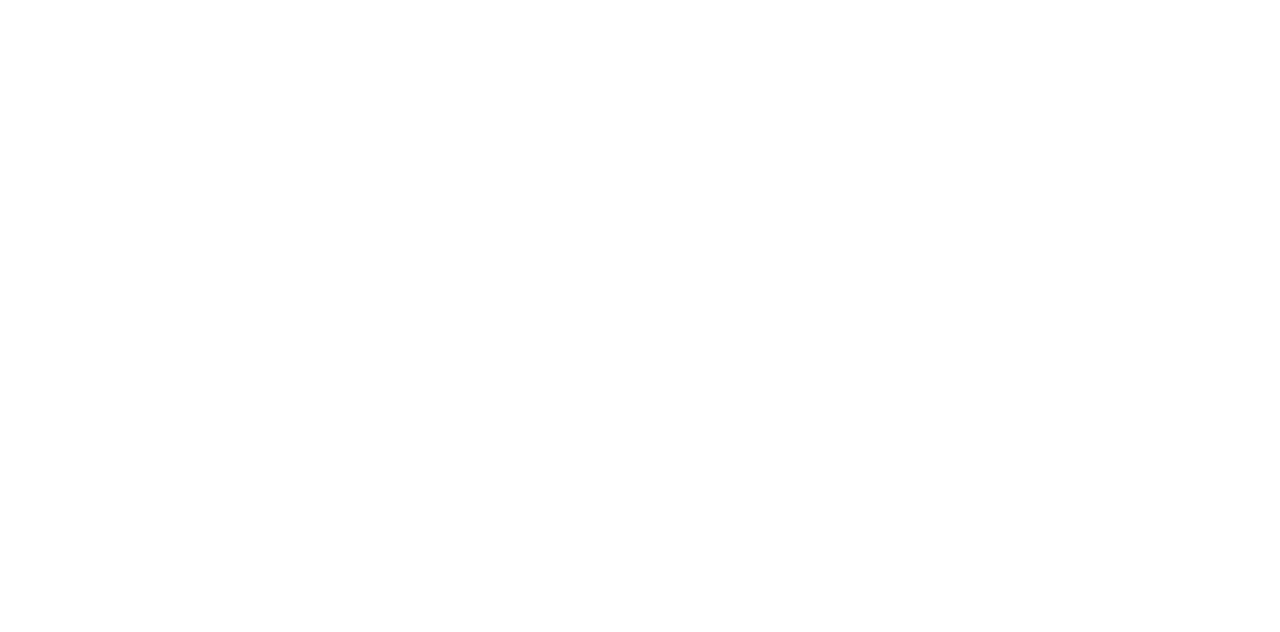 scroll, scrollTop: 0, scrollLeft: 0, axis: both 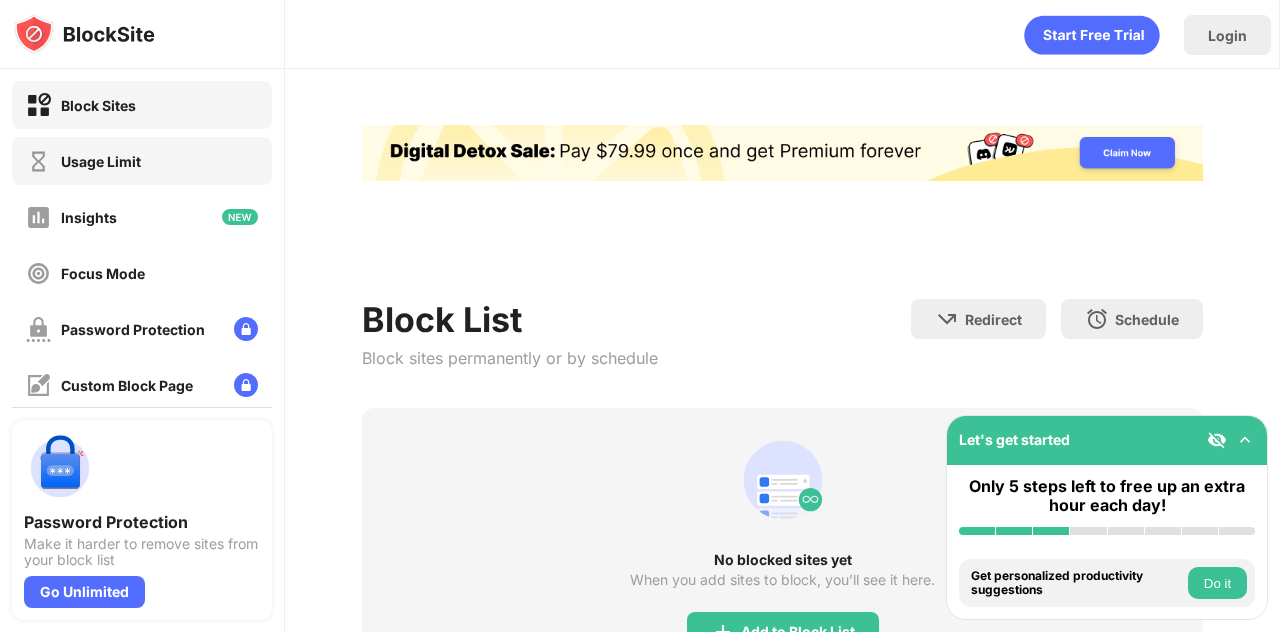 click on "Usage Limit" at bounding box center [142, 161] 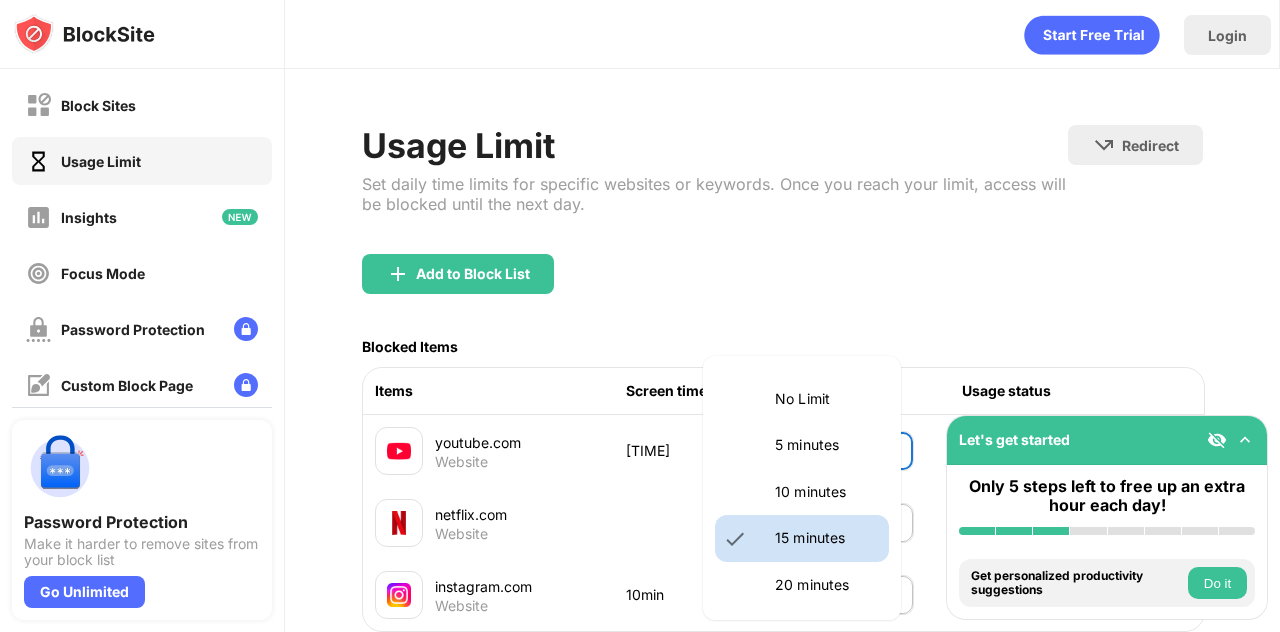 click on "Block Sites Usage Limit Insights Focus Mode Password Protection Custom Block Page Settings About Blocking Sync with other devices Disabled Password Protection Make it harder to remove sites from your block list Go Unlimited Let's get started Only 5 steps left to free up an extra hour each day! Install BlockSite Enable blocking by category Add at least 1 website to your blocklist Get personalized productivity suggestions Do it Pin BlockSite to your taskbar Do it Check your productivity insights Do it Try visiting a site from your blocking list Do it Get our mobile app for free Do it Login Usage Limit Set daily time limits for specific websites or keywords. Once you reach your limit, access will be blocked until the next day. Redirect Choose a site to be redirected to when blocking is active Add to Block List Blocked Items Items Screen time Daily limit Usage status youtube.com Website [TIME] [TIME] ** ​ [TIME] left netflix.com Website [TIME] ** ​ instagram.com Website [TIME] [TIME] ** ​" at bounding box center [640, 316] 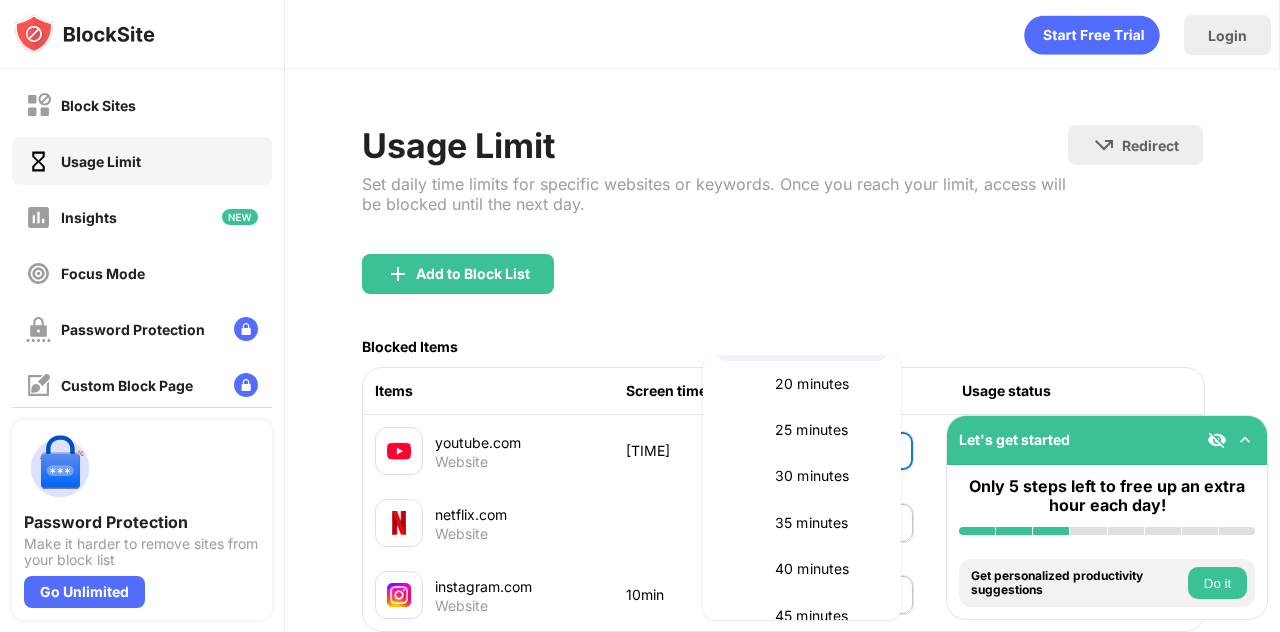 scroll, scrollTop: 210, scrollLeft: 0, axis: vertical 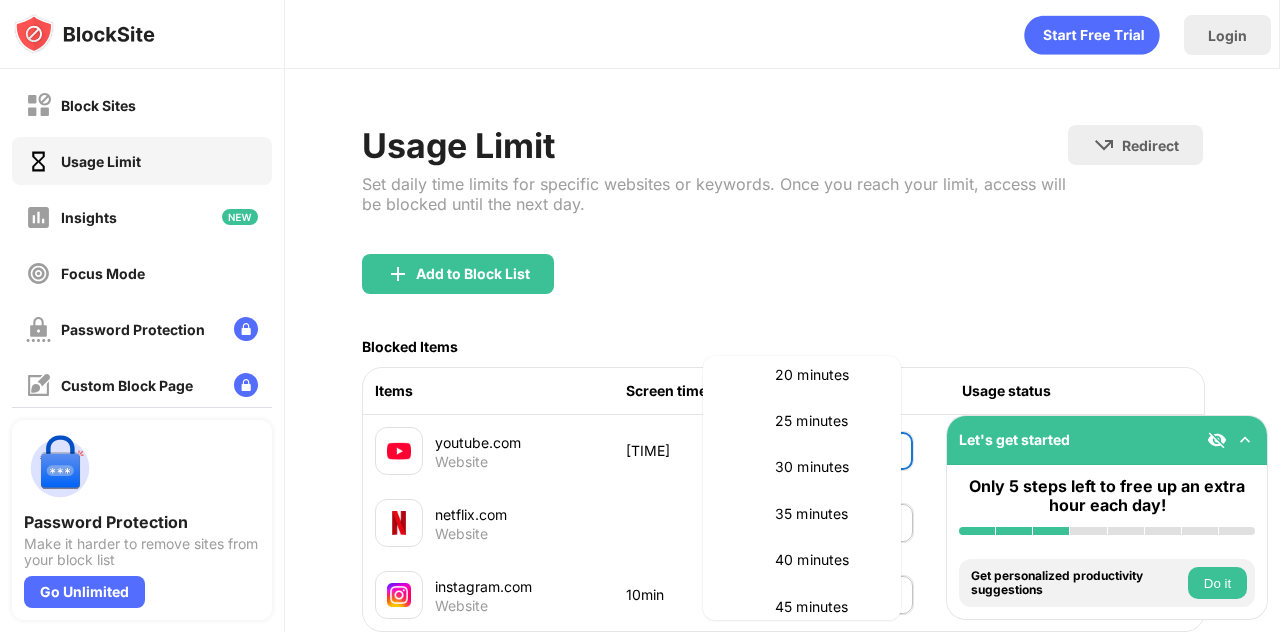 click on "40 minutes" at bounding box center [802, 560] 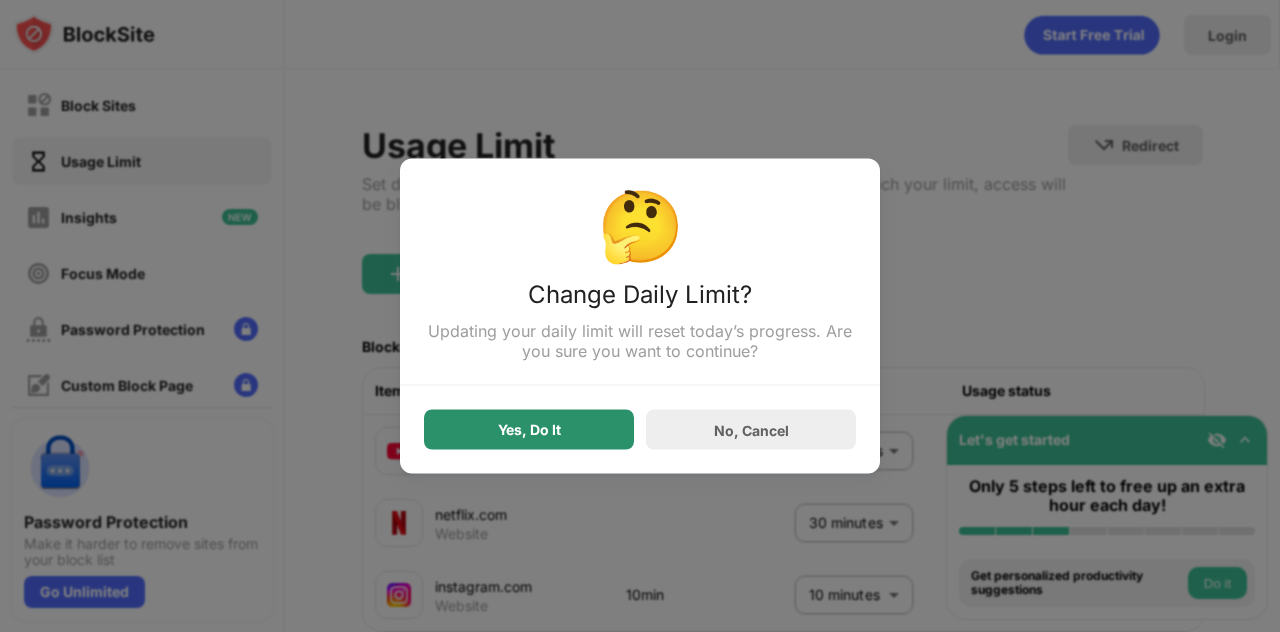 click on "Yes, Do It" at bounding box center (529, 430) 